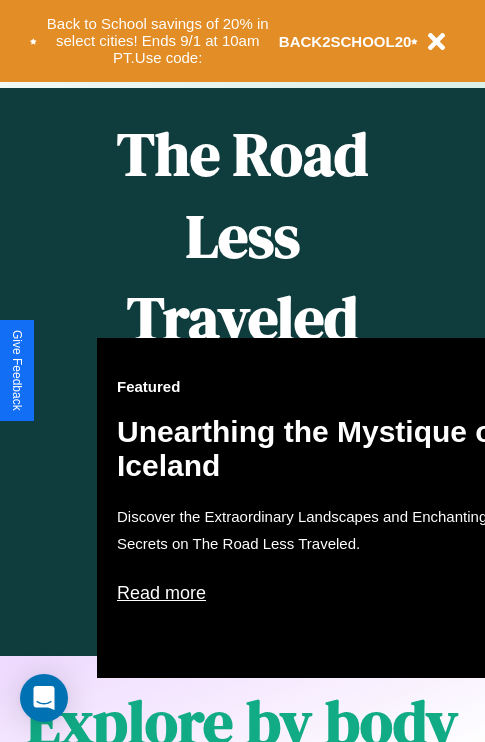 scroll, scrollTop: 817, scrollLeft: 0, axis: vertical 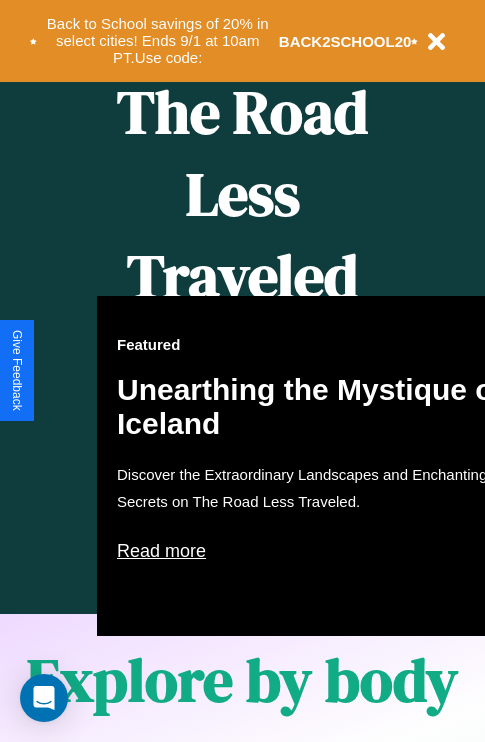 click on "Featured Unearthing the Mystique of Iceland Discover the Extraordinary Landscapes and Enchanting Secrets on The Road Less Traveled. Read more" at bounding box center [317, 466] 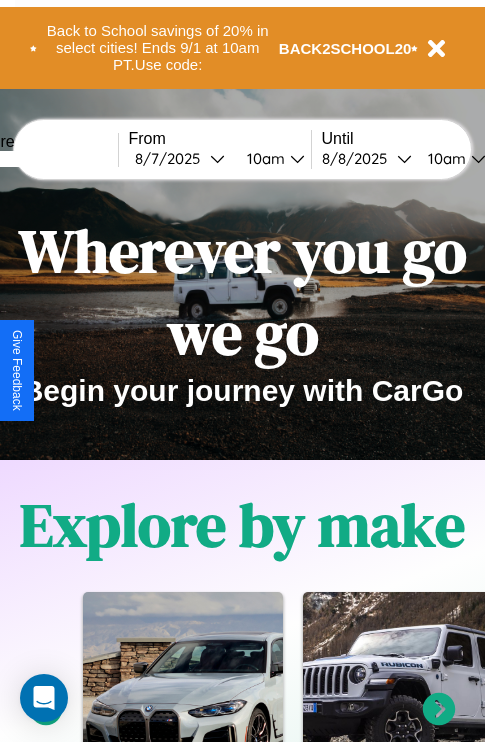 scroll, scrollTop: 0, scrollLeft: 0, axis: both 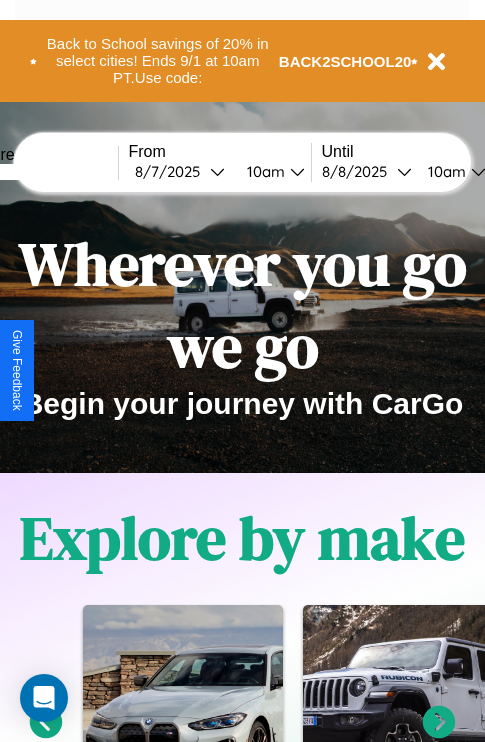 click at bounding box center (43, 172) 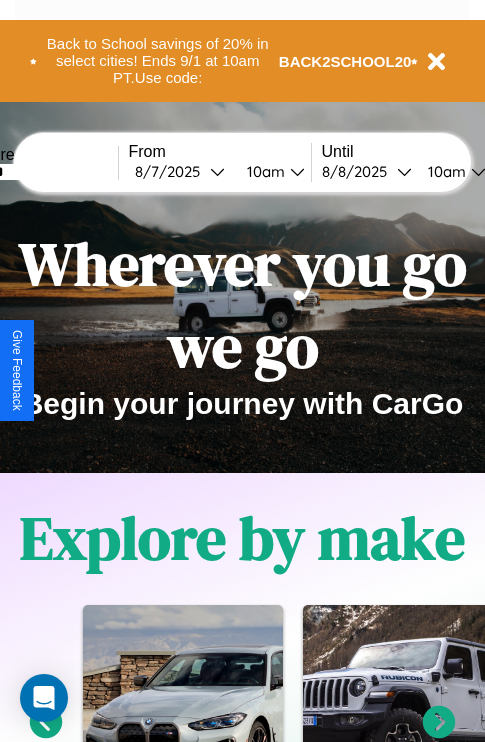 type on "******" 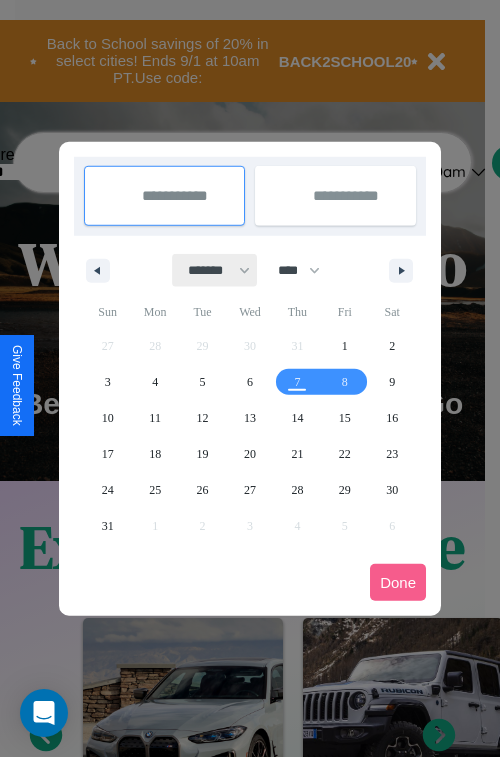 click on "******* ******** ***** ***** *** **** **** ****** ********* ******* ******** ********" at bounding box center (215, 270) 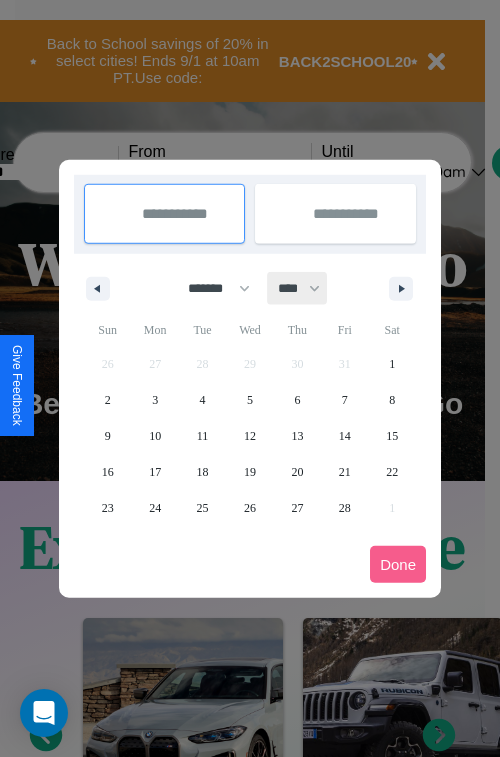 click on "**** **** **** **** **** **** **** **** **** **** **** **** **** **** **** **** **** **** **** **** **** **** **** **** **** **** **** **** **** **** **** **** **** **** **** **** **** **** **** **** **** **** **** **** **** **** **** **** **** **** **** **** **** **** **** **** **** **** **** **** **** **** **** **** **** **** **** **** **** **** **** **** **** **** **** **** **** **** **** **** **** **** **** **** **** **** **** **** **** **** **** **** **** **** **** **** **** **** **** **** **** **** **** **** **** **** **** **** **** **** **** **** **** **** **** **** **** **** **** **** ****" at bounding box center (298, 288) 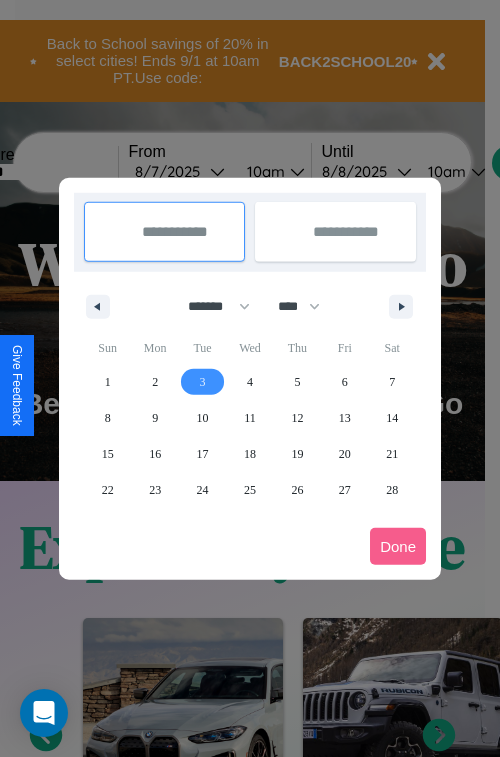 click on "3" at bounding box center [203, 382] 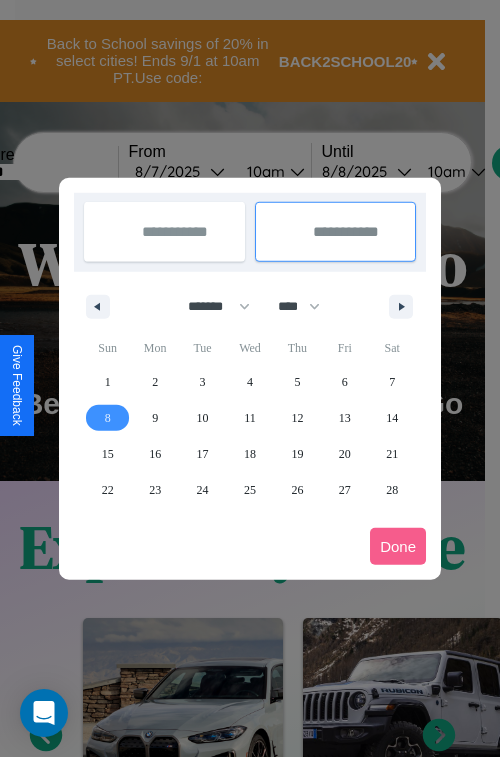 click on "8" at bounding box center (108, 418) 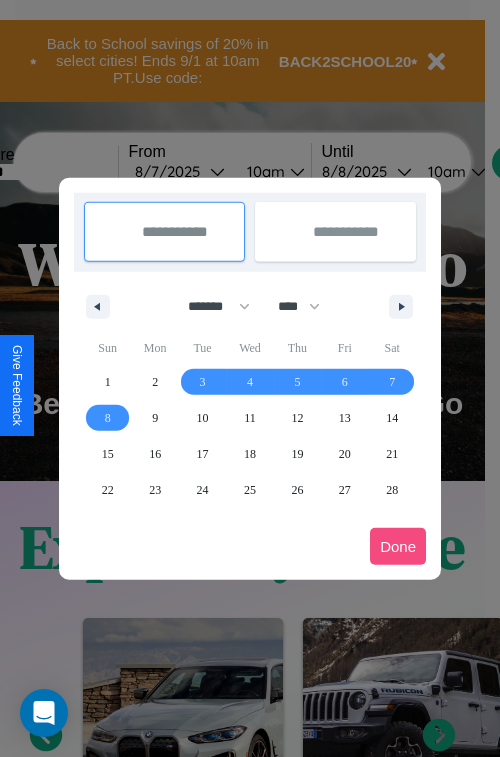 click on "Done" at bounding box center [398, 546] 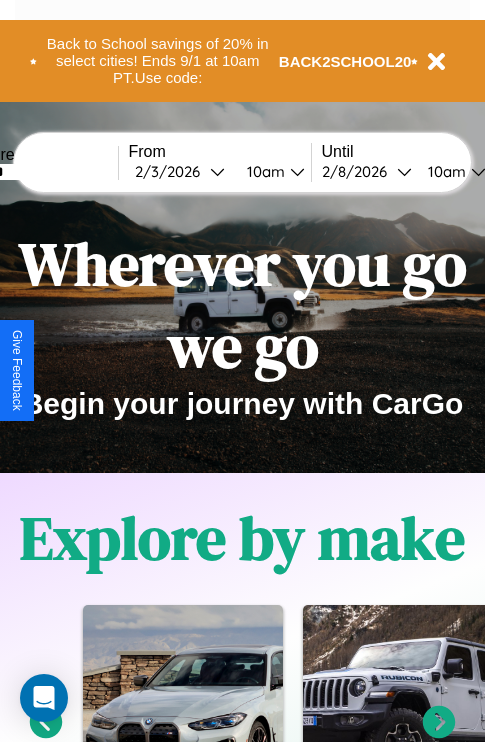 scroll, scrollTop: 0, scrollLeft: 68, axis: horizontal 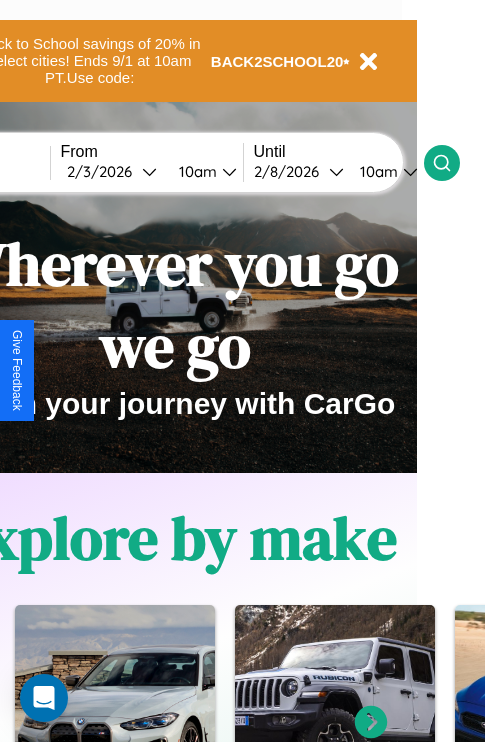 click 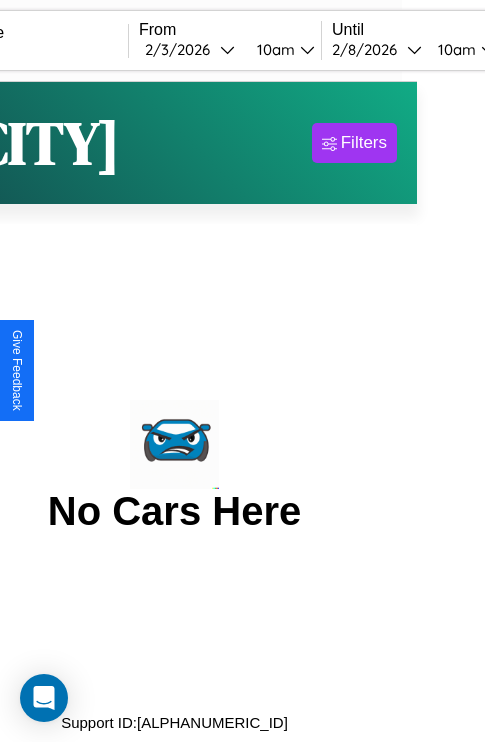 scroll, scrollTop: 0, scrollLeft: 0, axis: both 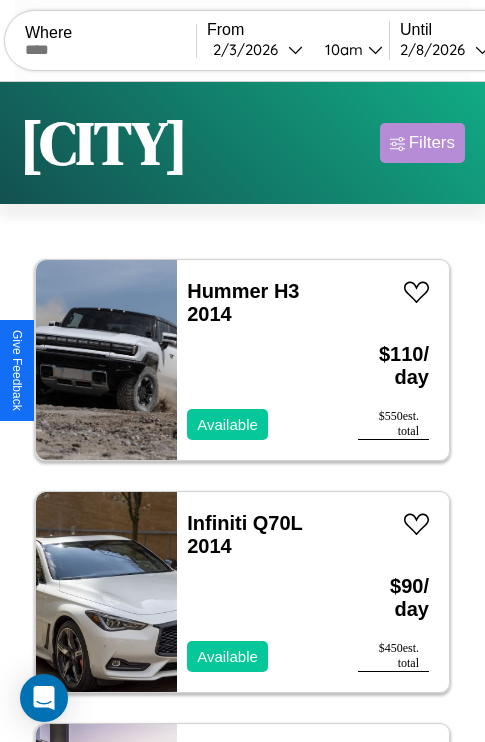 click on "Filters" at bounding box center [432, 143] 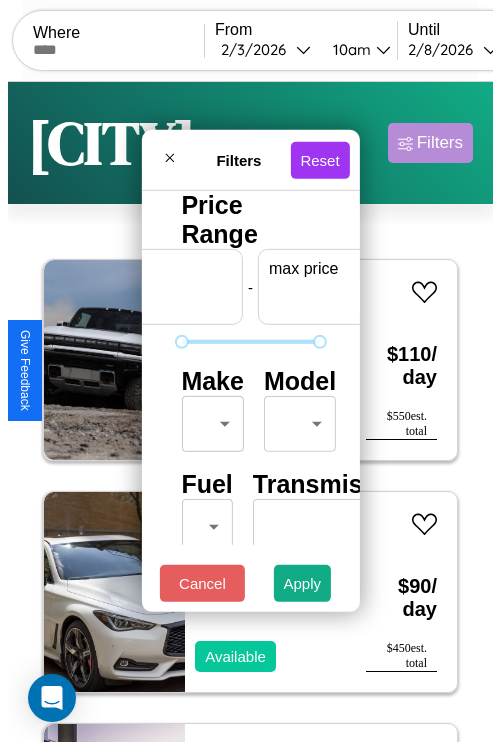 scroll, scrollTop: 0, scrollLeft: 124, axis: horizontal 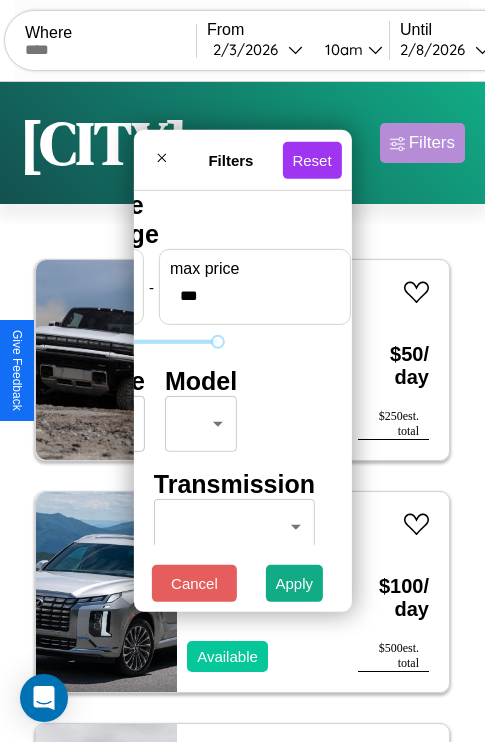 type on "***" 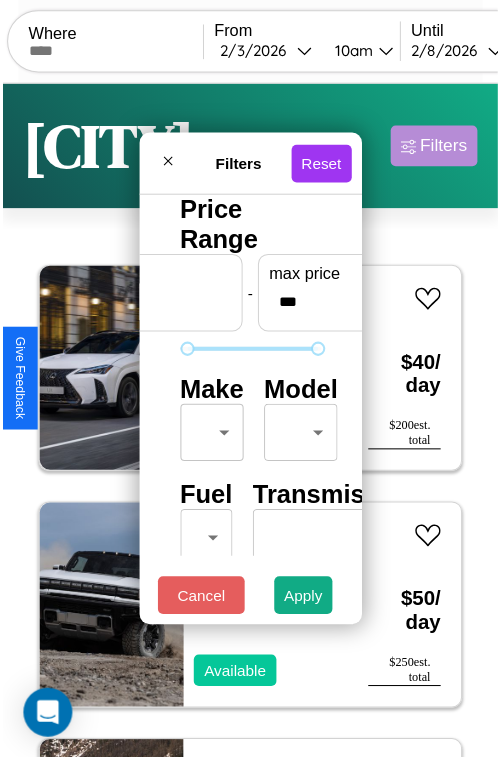 scroll, scrollTop: 59, scrollLeft: 0, axis: vertical 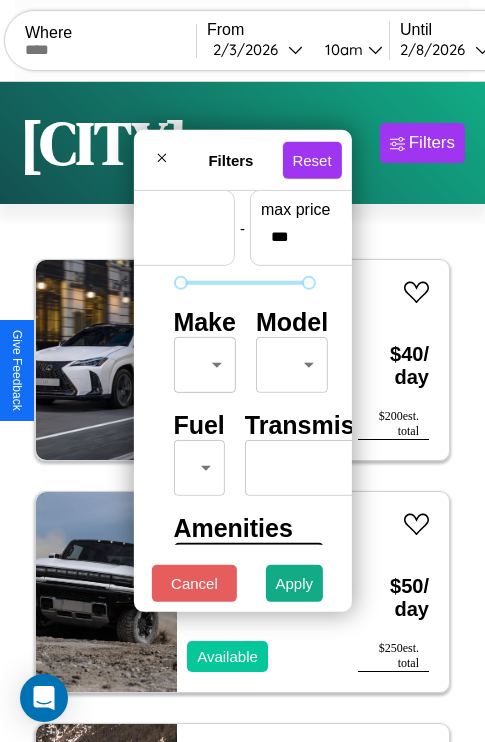 type on "**" 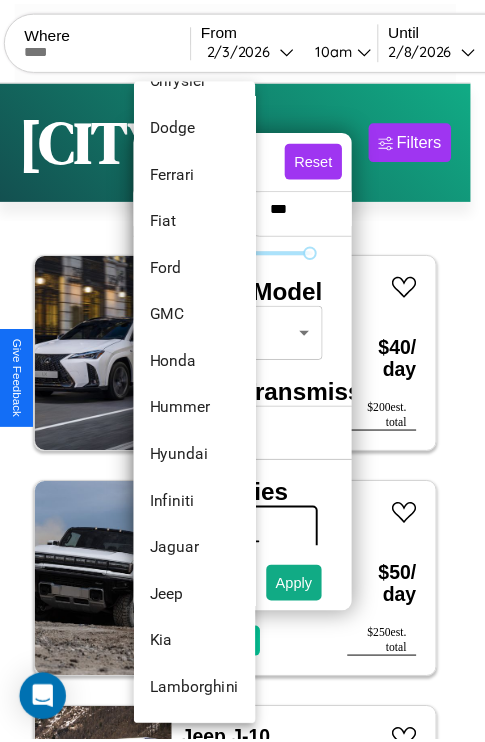 scroll, scrollTop: 518, scrollLeft: 0, axis: vertical 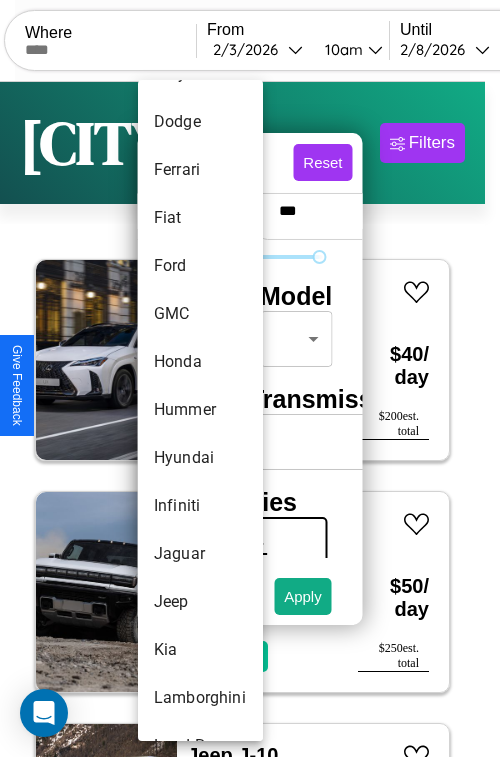click on "Hummer" at bounding box center [200, 410] 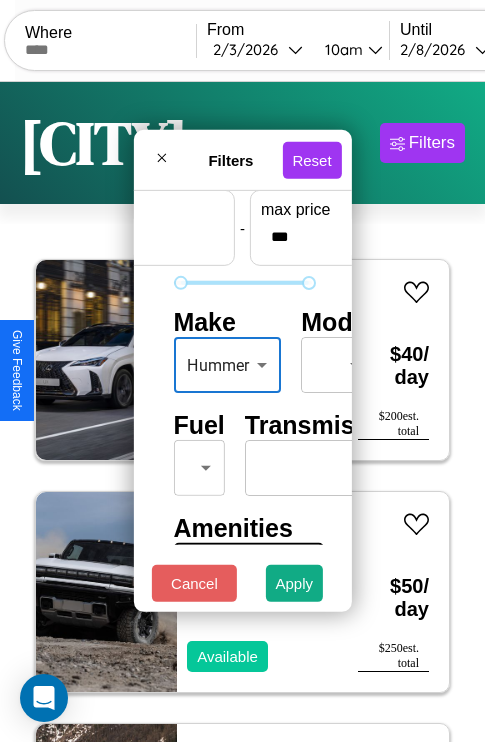 scroll, scrollTop: 59, scrollLeft: 31, axis: both 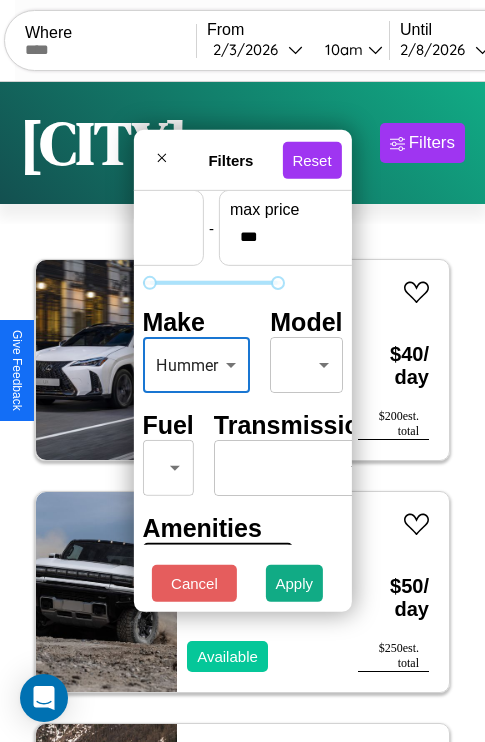 click on "CarGo Where From 2 / 3 / 2026 10am Until 2 / 8 / 2026 10am Become a Host Login Sign Up Mumbai Filters 50  cars in this area These cars can be picked up in this city. Lexus   NX   2022 Available $ 40  / day $ 200  est. total Hummer   H3   2017 Available $ 50  / day $ 250  est. total Jeep   J-10   2018 Available $ 160  / day $ 800  est. total Lamborghini   Murcielago   2014 Unavailable $ 90  / day $ 450  est. total Bentley   Turbo   2016 Available $ 100  / day $ 500  est. total Kia   EV6   2014 Available $ 110  / day $ 550  est. total Alfa Romeo   Stelvio   2017 Available $ 160  / day $ 800  est. total Hummer   H3   2014 Available $ 110  / day $ 550  est. total Hyundai   Hyundai Translead Trailers   2021 Available $ 80  / day $ 400  est. total Infiniti   Q70L   2014 Available $ 90  / day $ 450  est. total Hyundai   Elantra Touring   2022 Available $ 140  / day $ 700  est. total Lincoln   LS   2022 Unavailable $ 180  / day $ 900  est. total Kia   K4   2019 Available $ 190  / day $ 950  est. total Buick     2023" at bounding box center (242, 412) 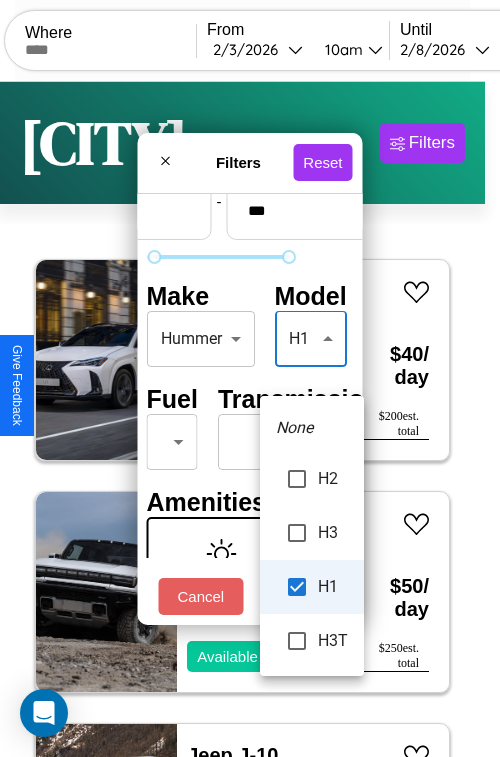 type on "*****" 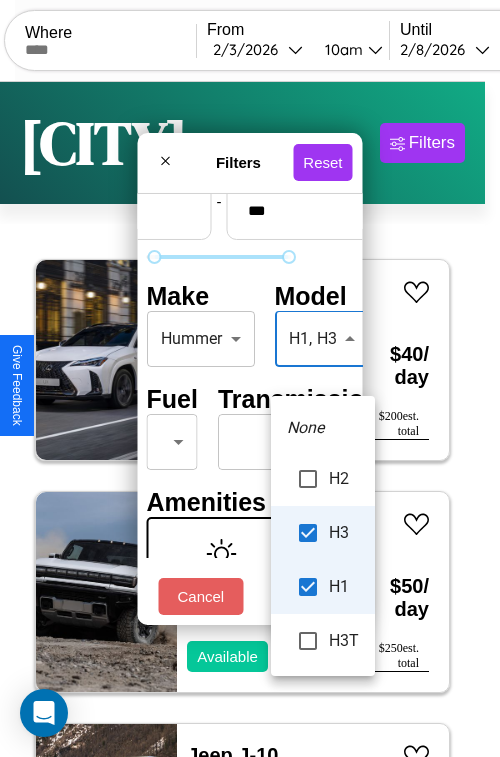click at bounding box center [250, 378] 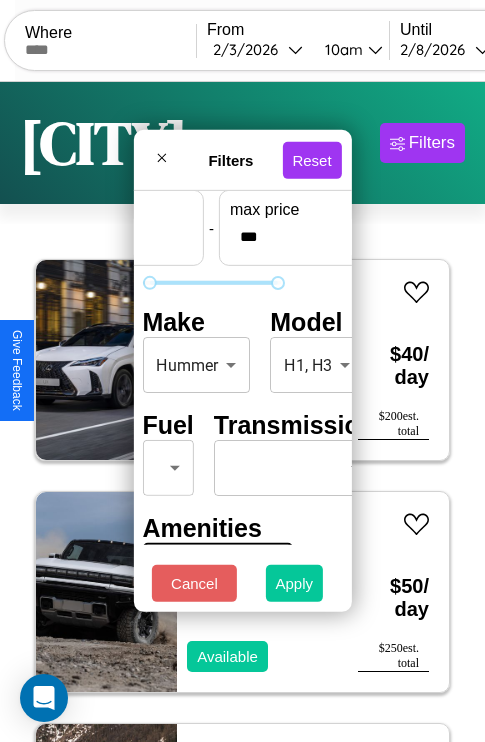 click on "Apply" at bounding box center (295, 583) 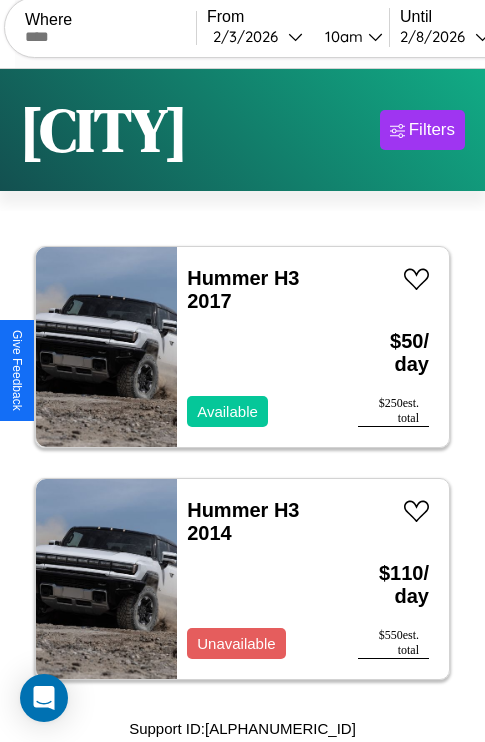 scroll, scrollTop: 0, scrollLeft: 0, axis: both 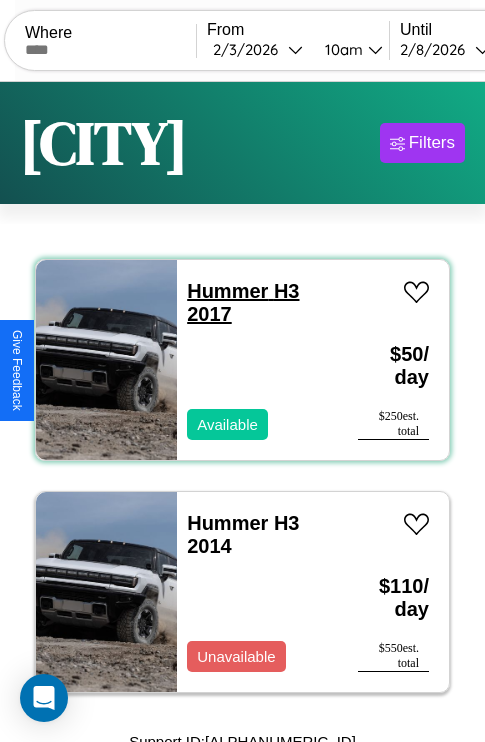 click on "Hummer   H3   2017" at bounding box center (243, 302) 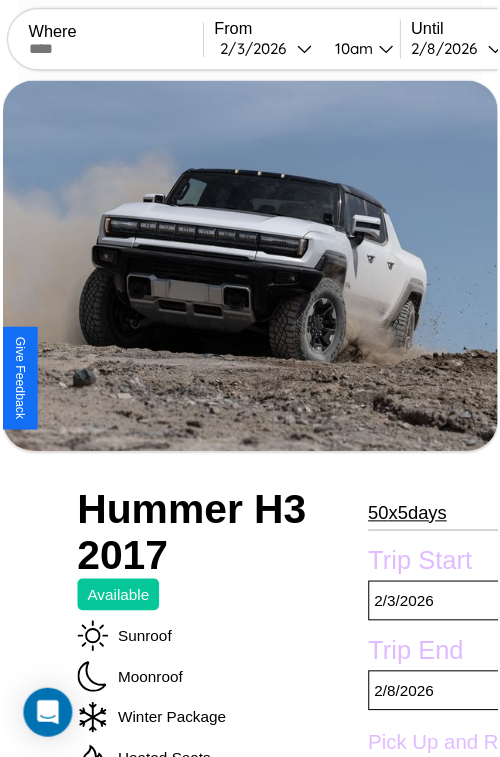 scroll, scrollTop: 640, scrollLeft: 88, axis: both 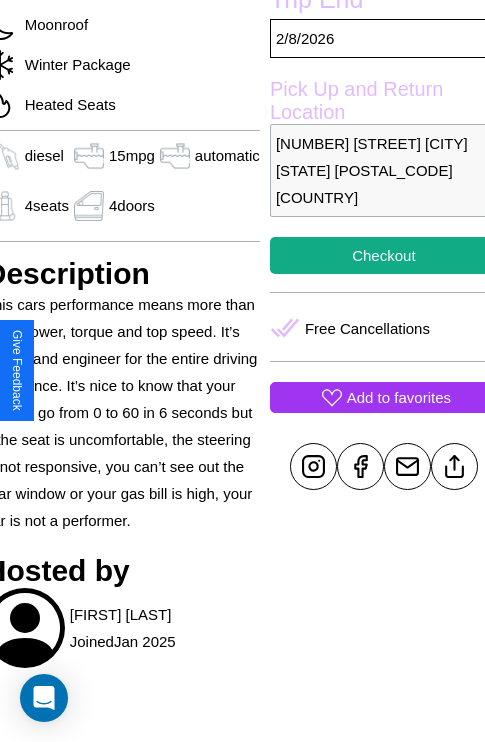 click on "Add to favorites" at bounding box center (399, 397) 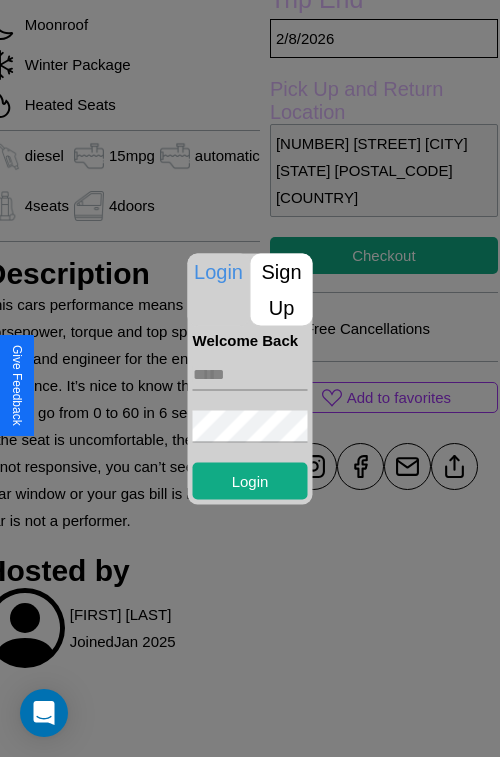 click at bounding box center (250, 374) 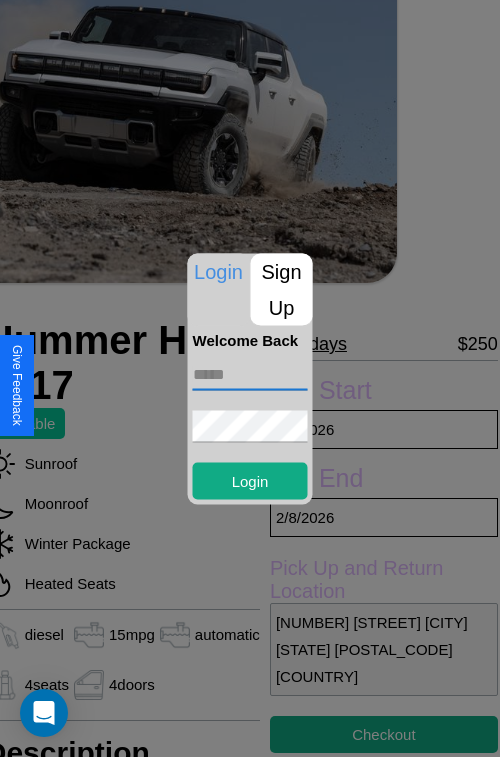 scroll, scrollTop: 127, scrollLeft: 88, axis: both 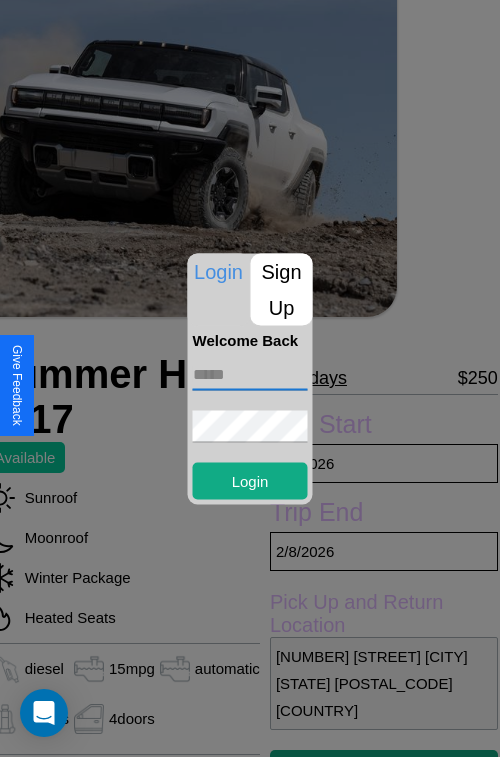 click at bounding box center [250, 374] 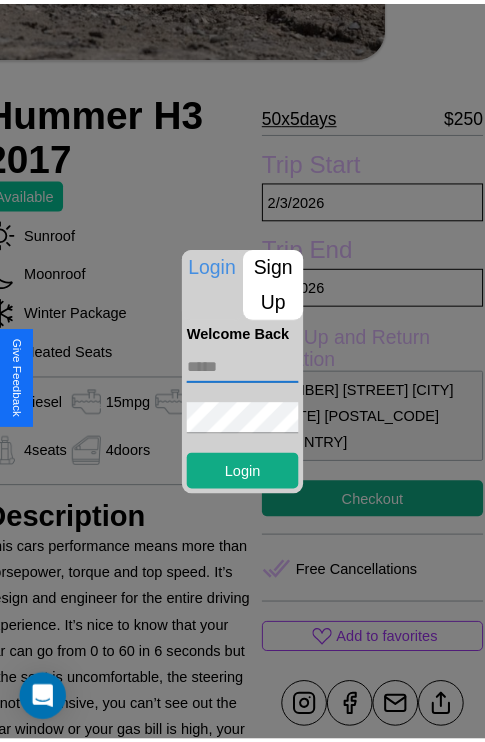 scroll, scrollTop: 490, scrollLeft: 88, axis: both 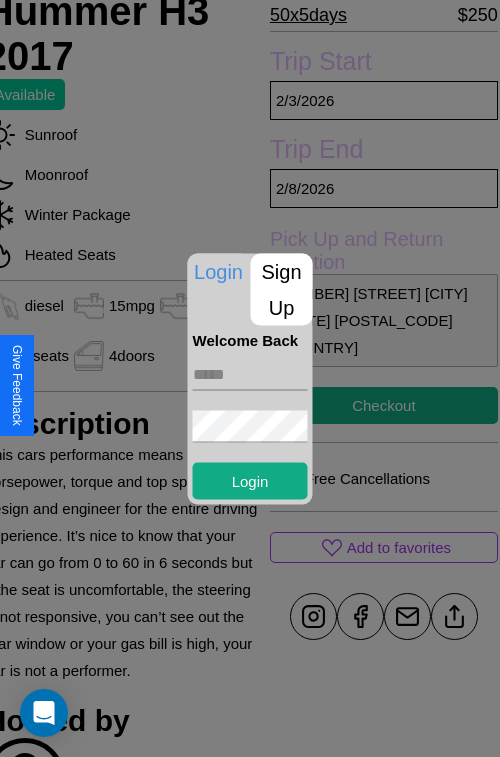 click at bounding box center (250, 378) 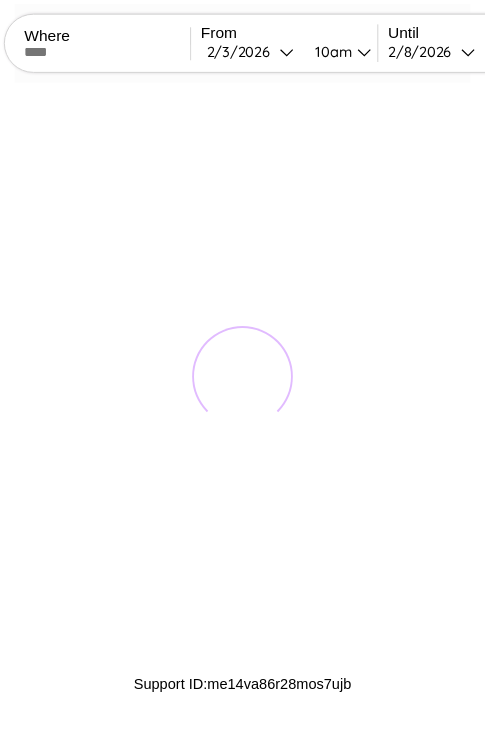 scroll, scrollTop: 0, scrollLeft: 0, axis: both 